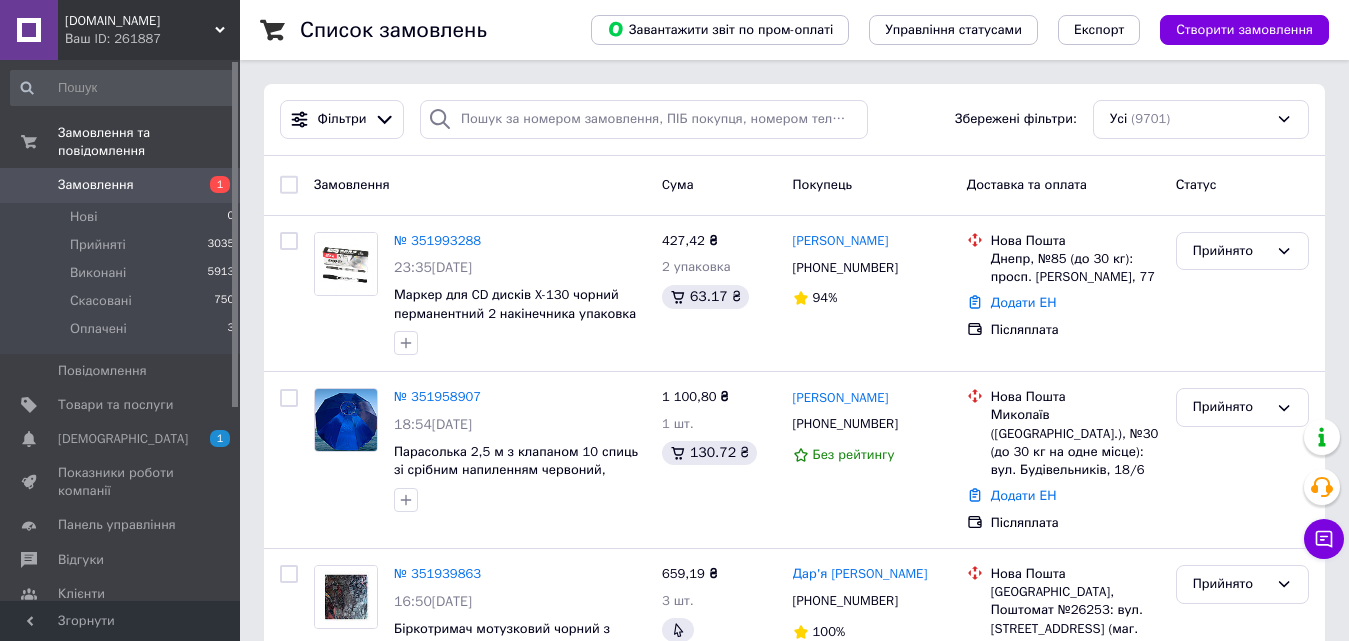 scroll, scrollTop: 0, scrollLeft: 0, axis: both 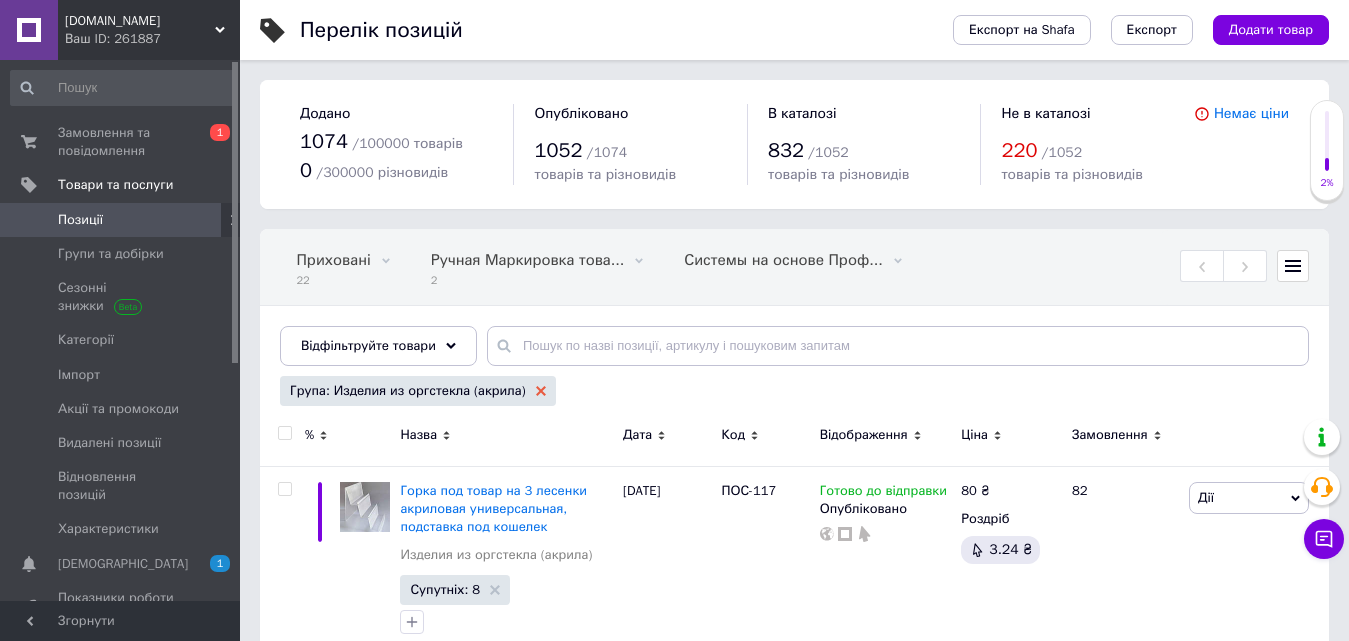 click 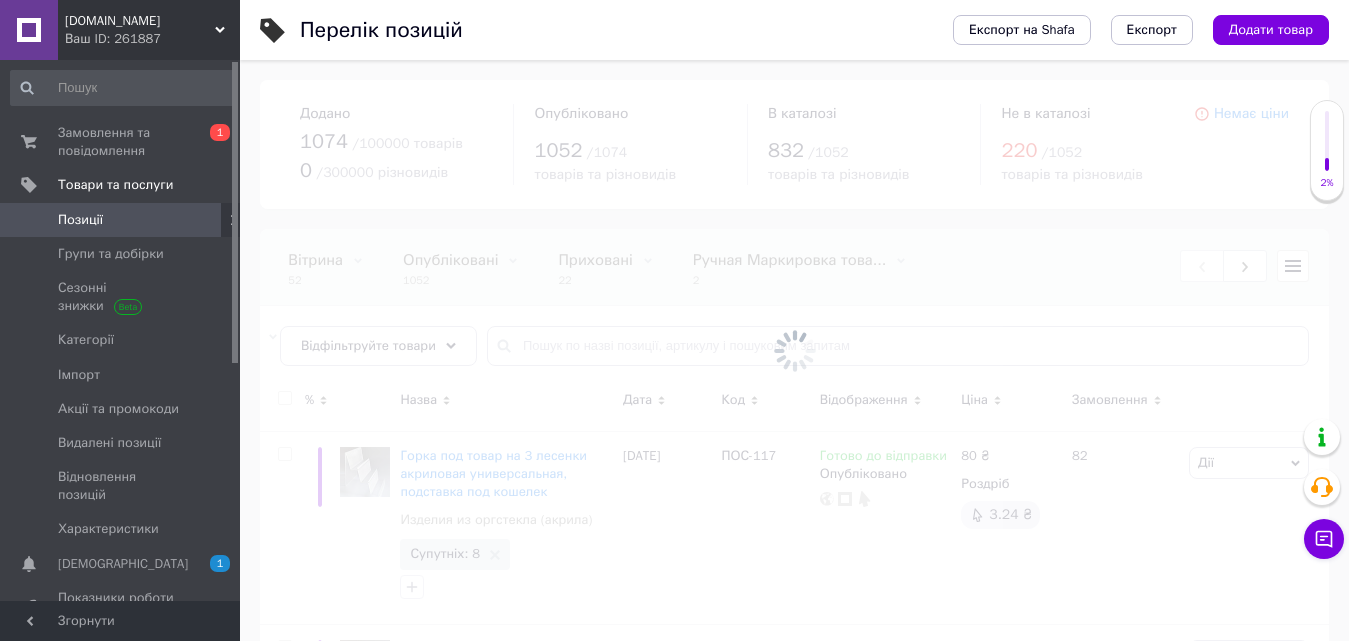 scroll, scrollTop: 0, scrollLeft: 0, axis: both 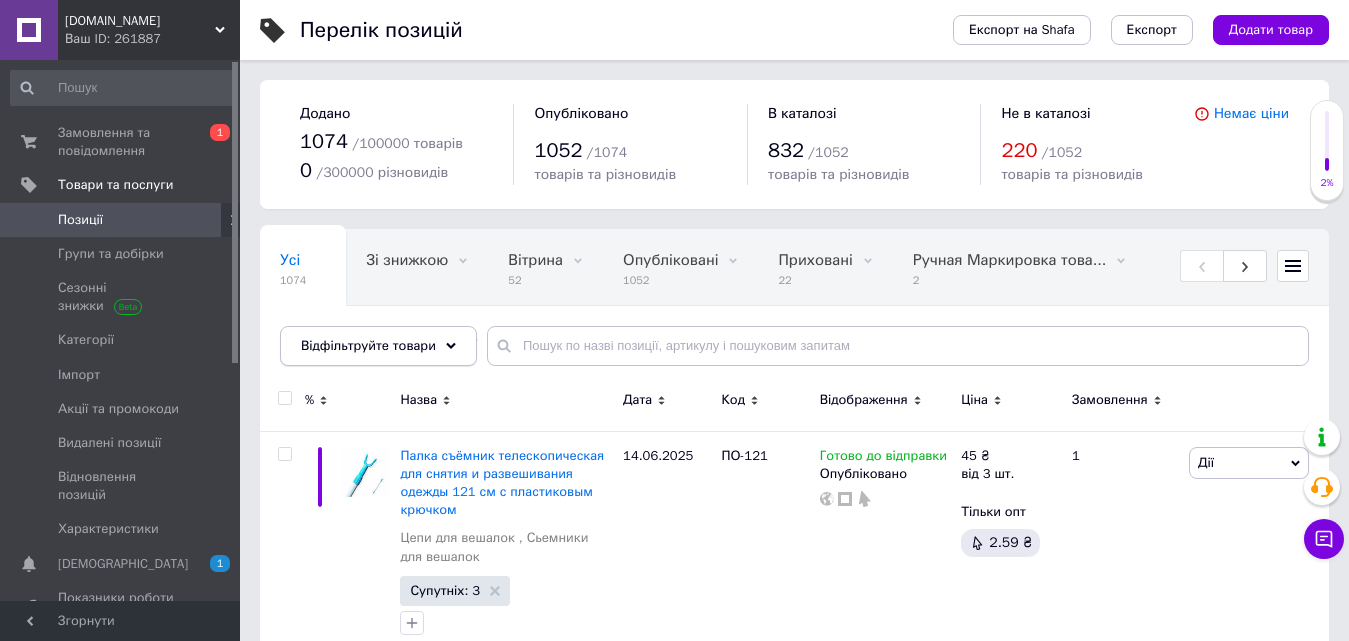click 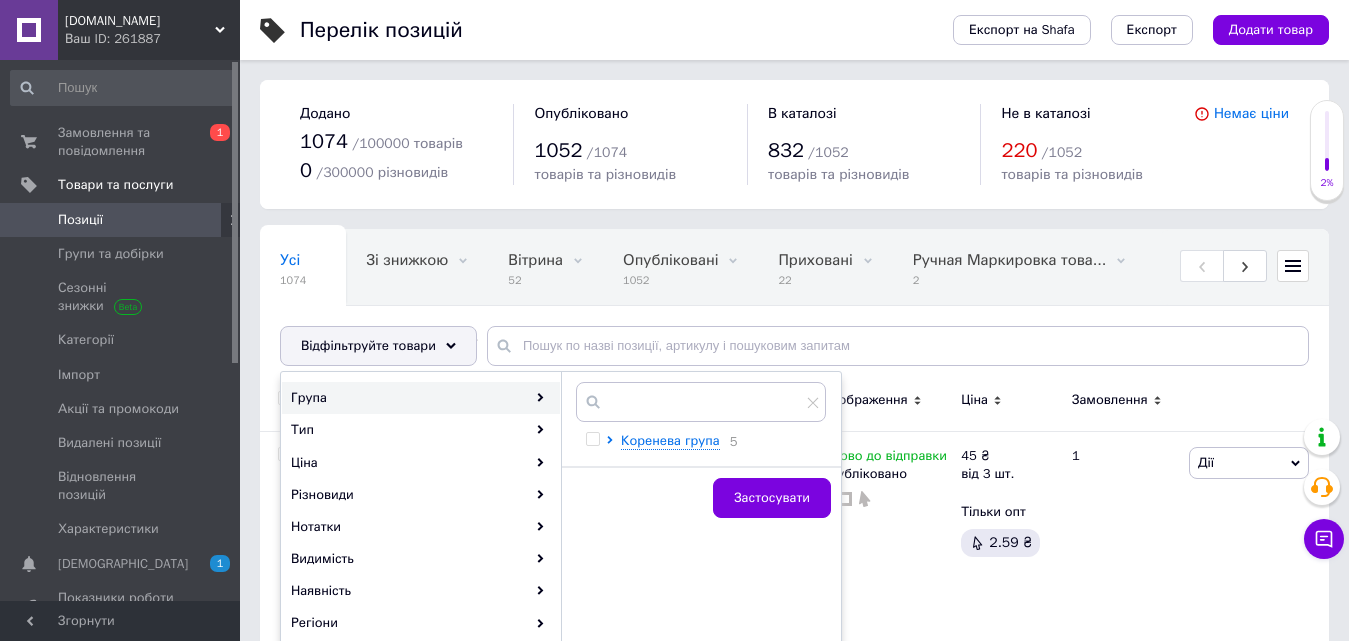 click 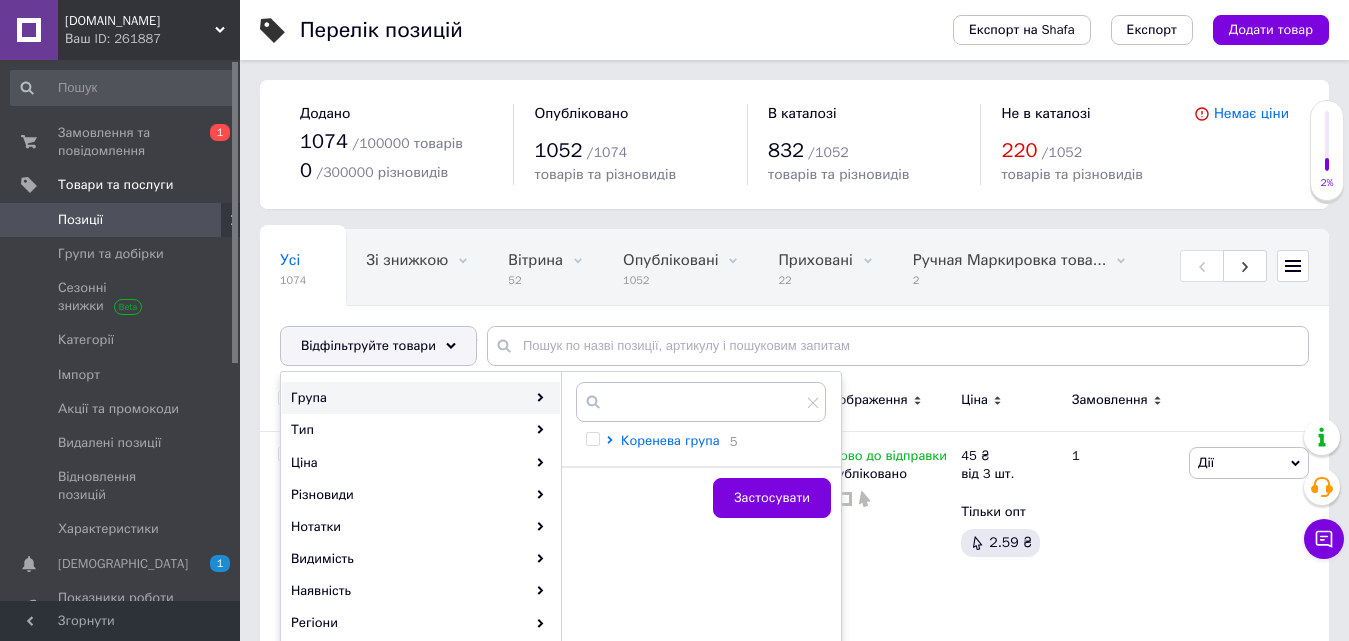 click on "Коренева група" at bounding box center (670, 440) 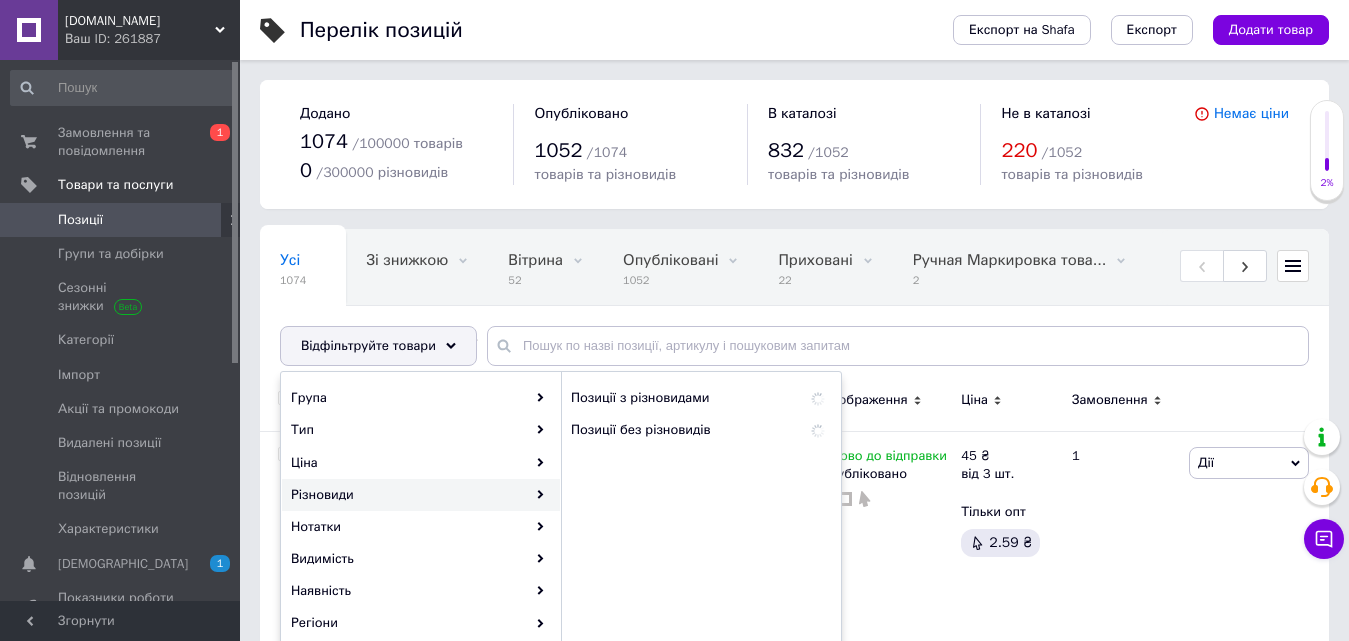 scroll, scrollTop: 100, scrollLeft: 0, axis: vertical 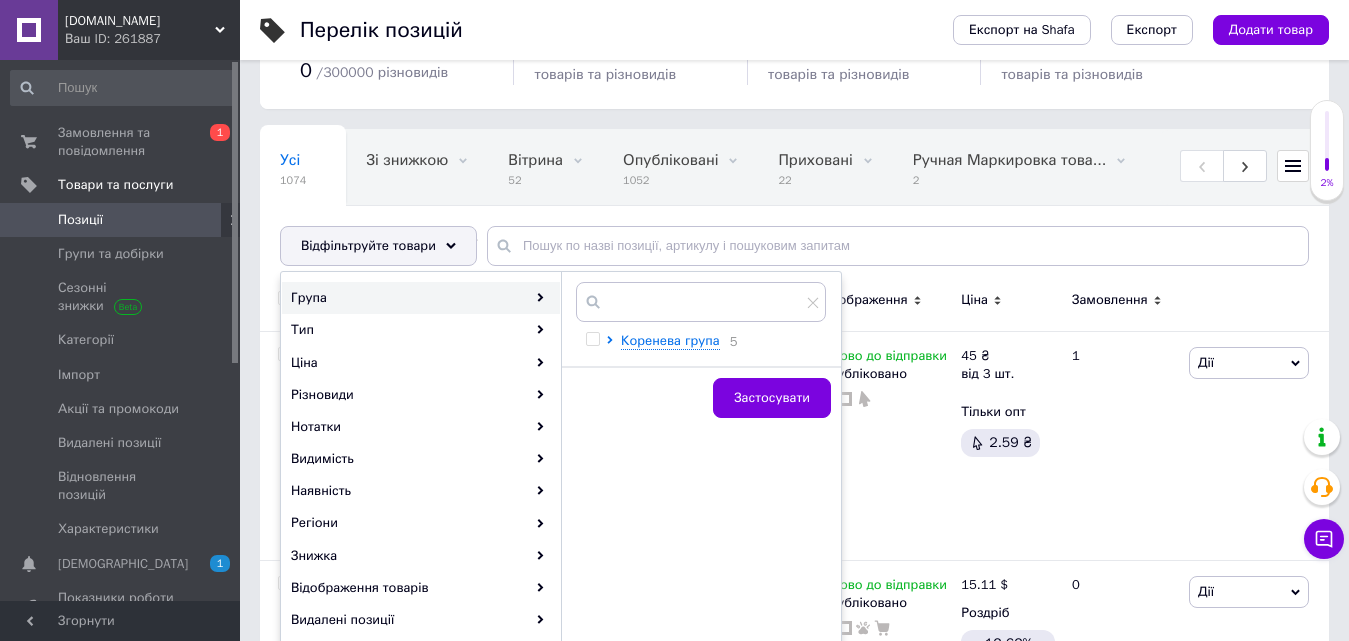 click 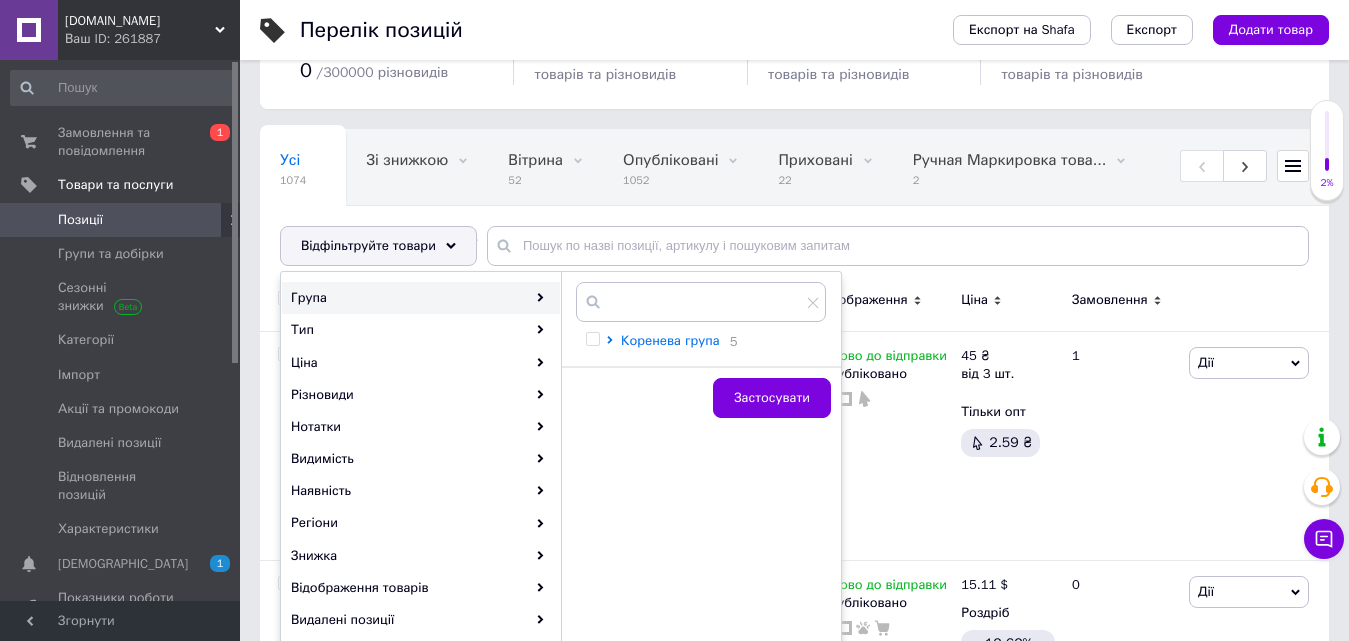 click on "Коренева група" at bounding box center [670, 340] 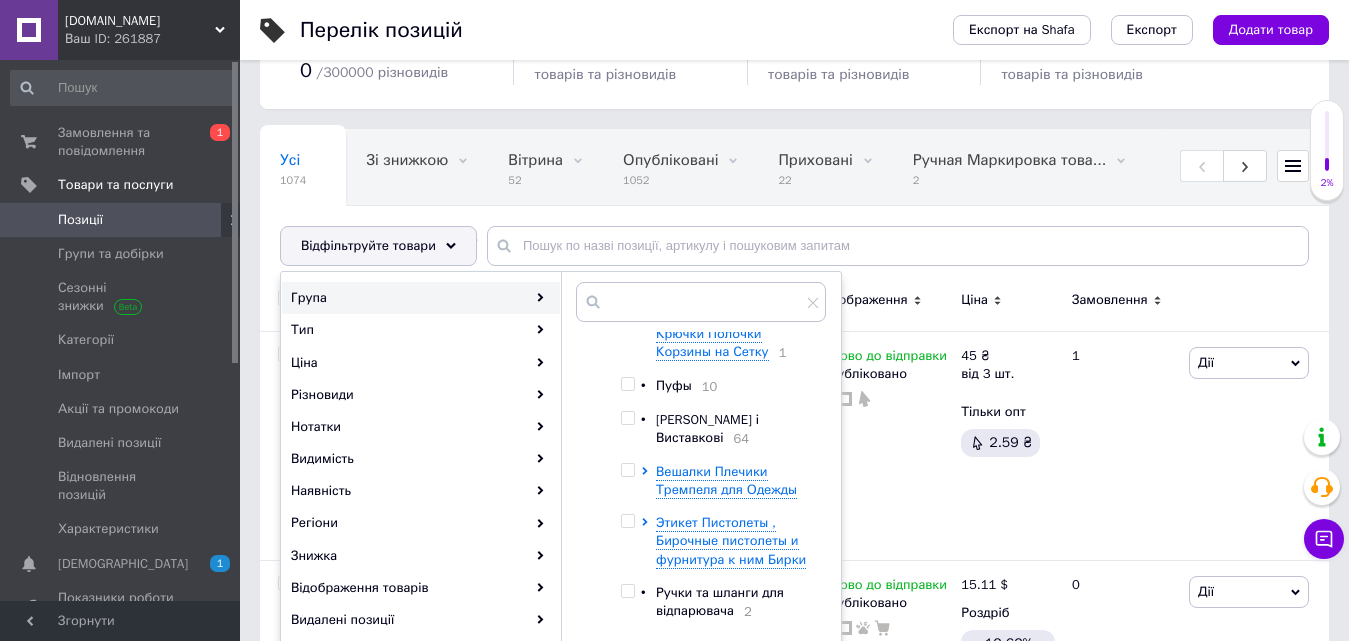 scroll, scrollTop: 200, scrollLeft: 0, axis: vertical 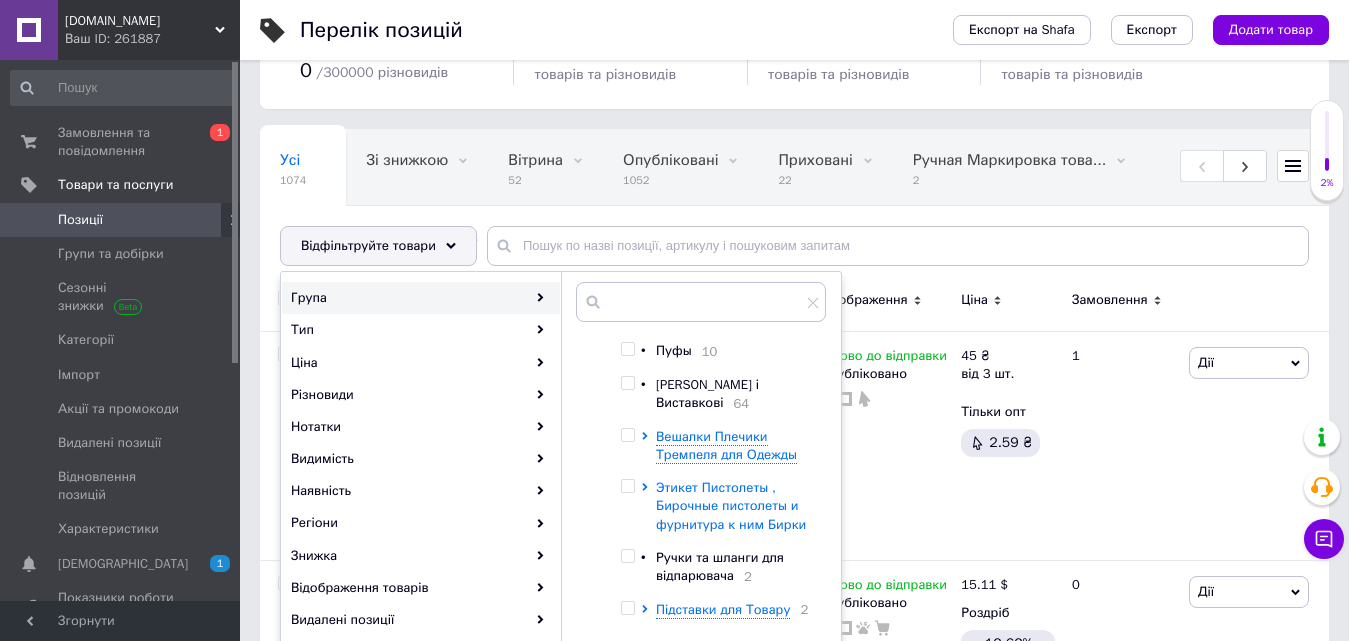 click 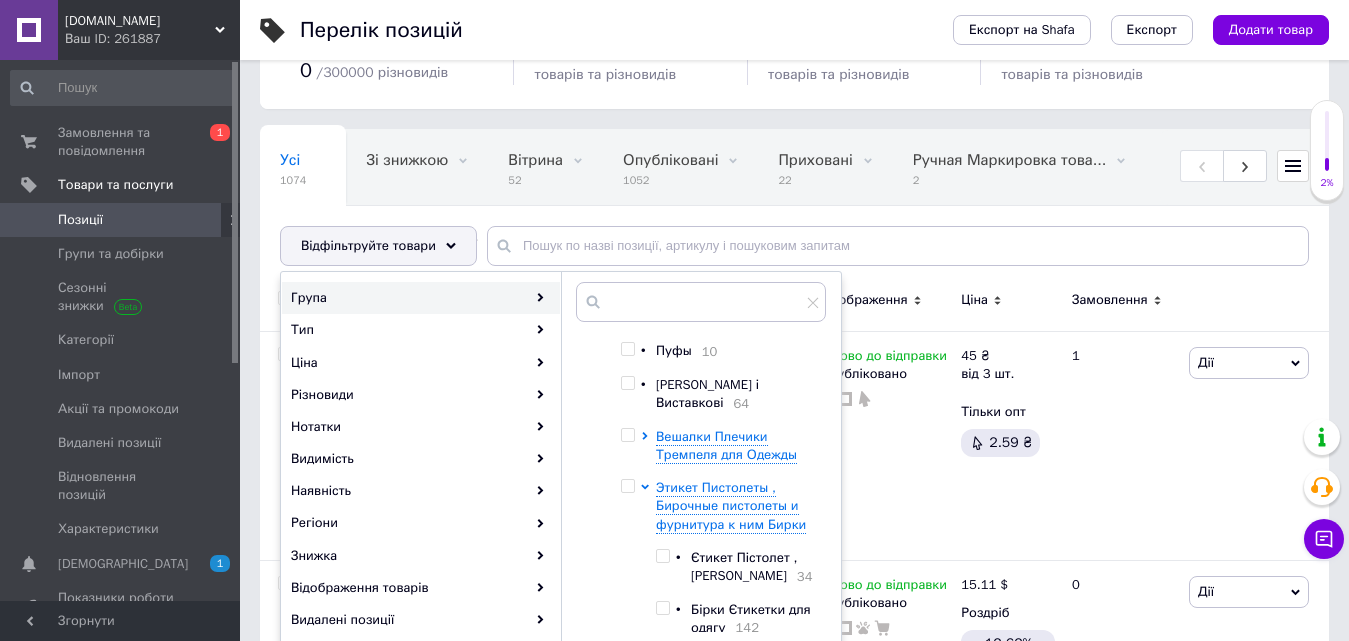 scroll, scrollTop: 300, scrollLeft: 0, axis: vertical 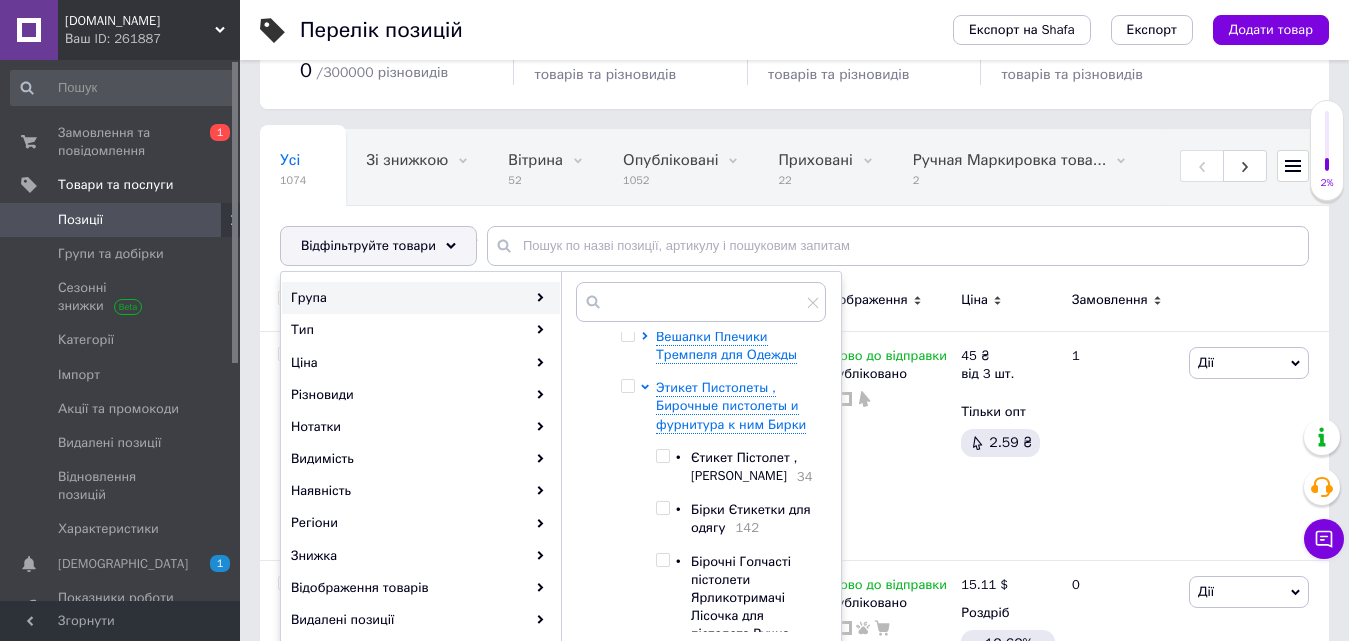 click at bounding box center (662, 456) 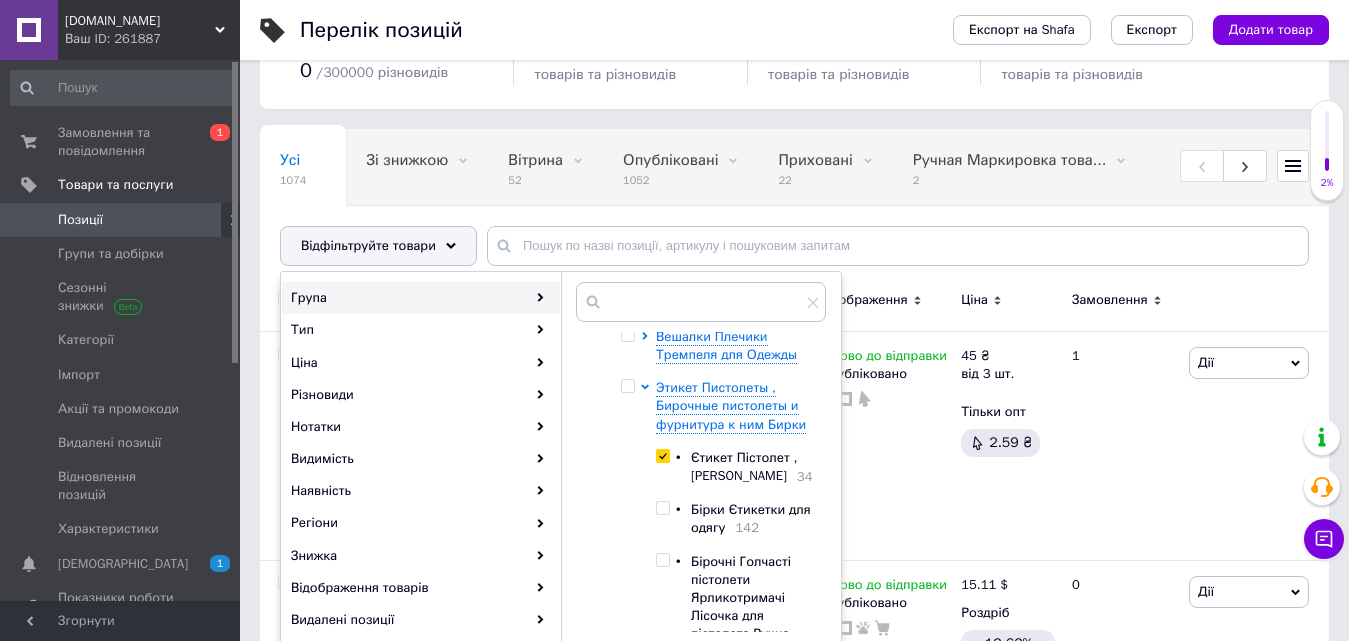 checkbox on "true" 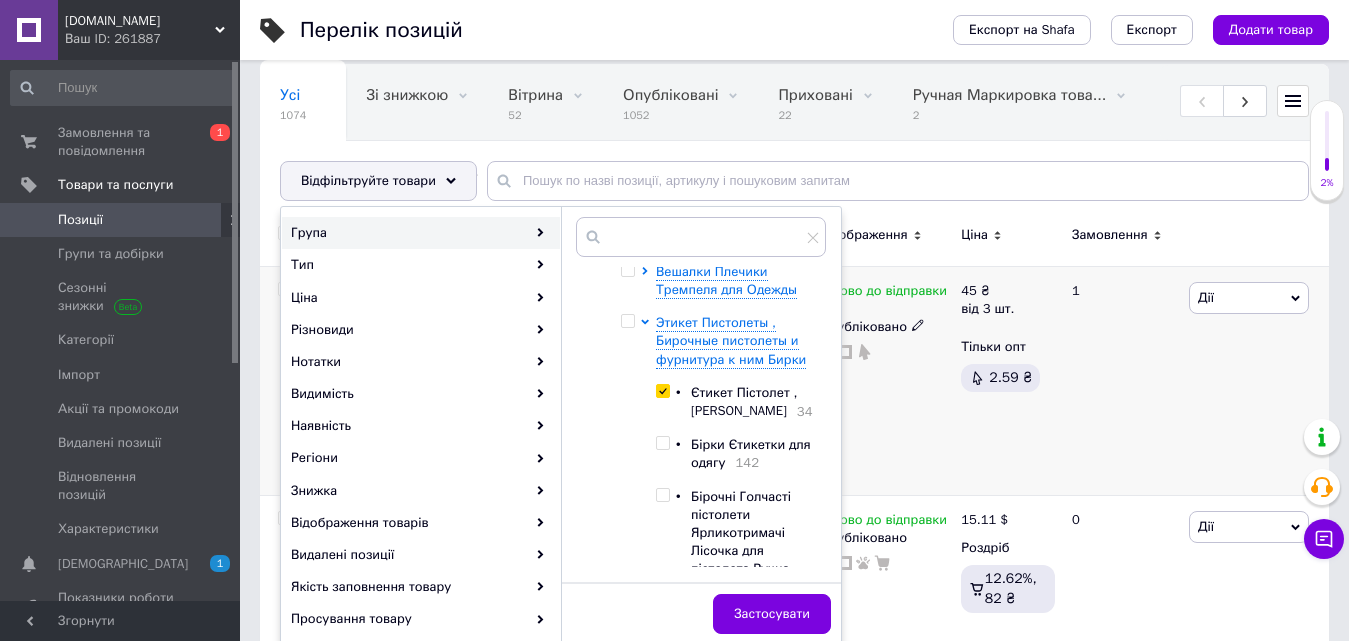 scroll, scrollTop: 200, scrollLeft: 0, axis: vertical 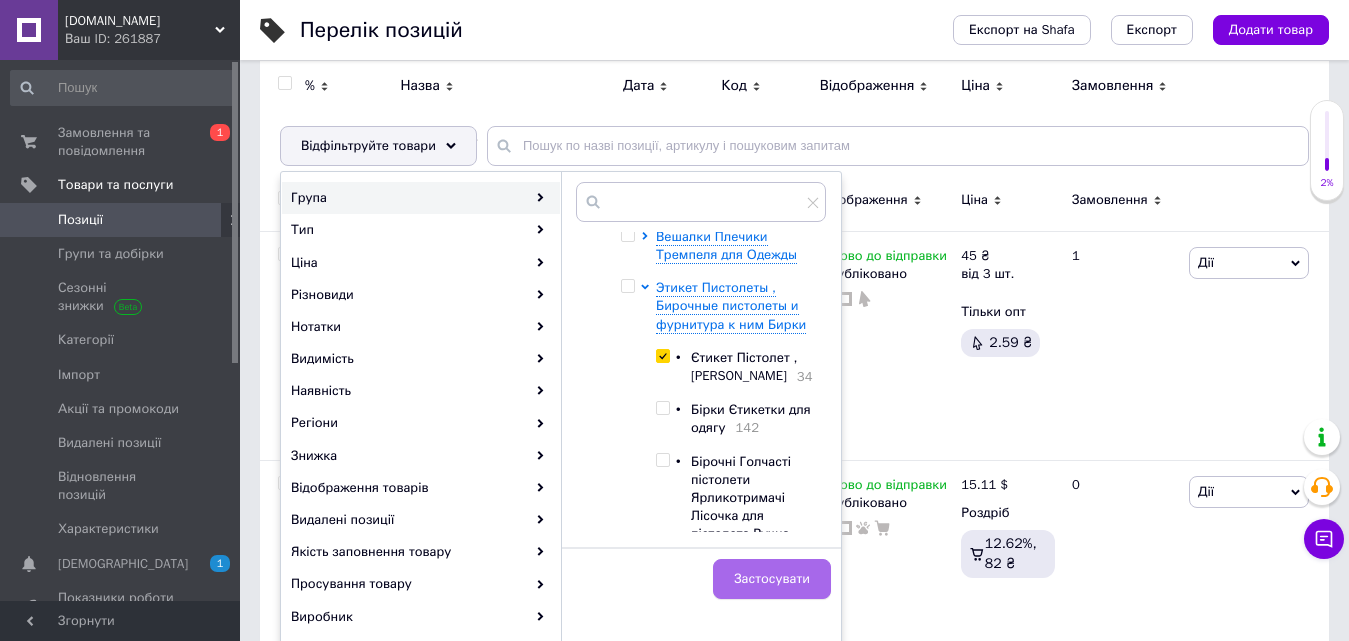 click on "Застосувати" at bounding box center (772, 579) 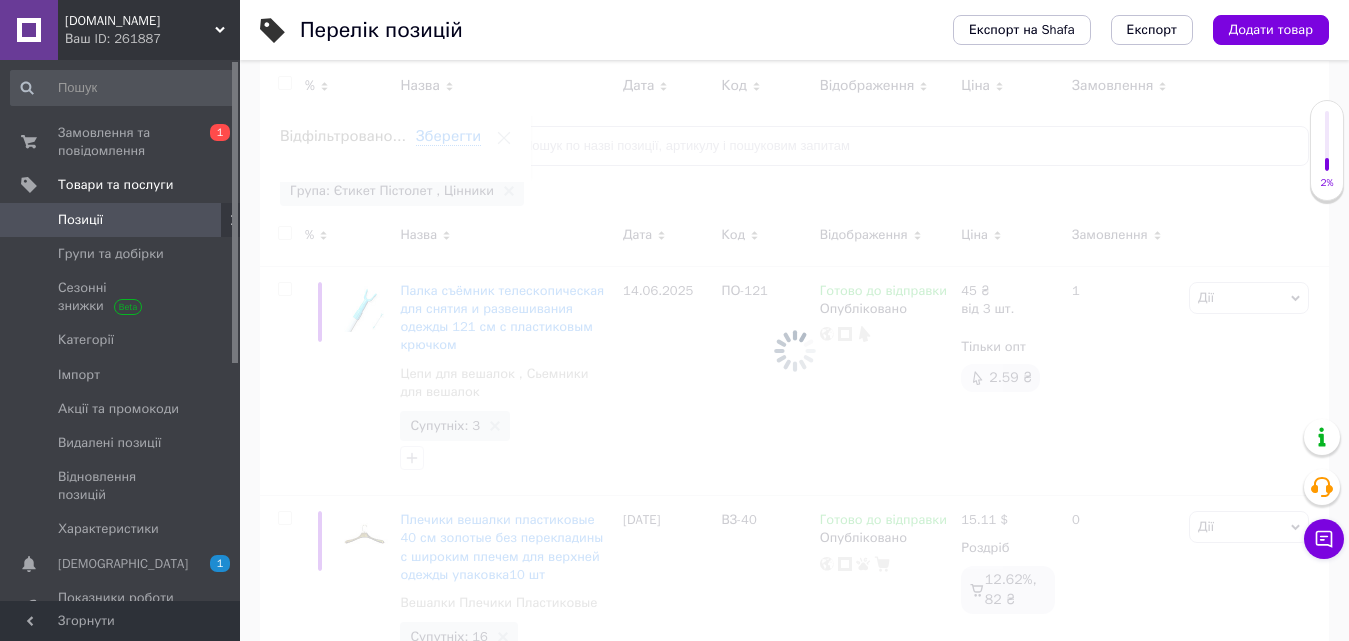scroll, scrollTop: 0, scrollLeft: 482, axis: horizontal 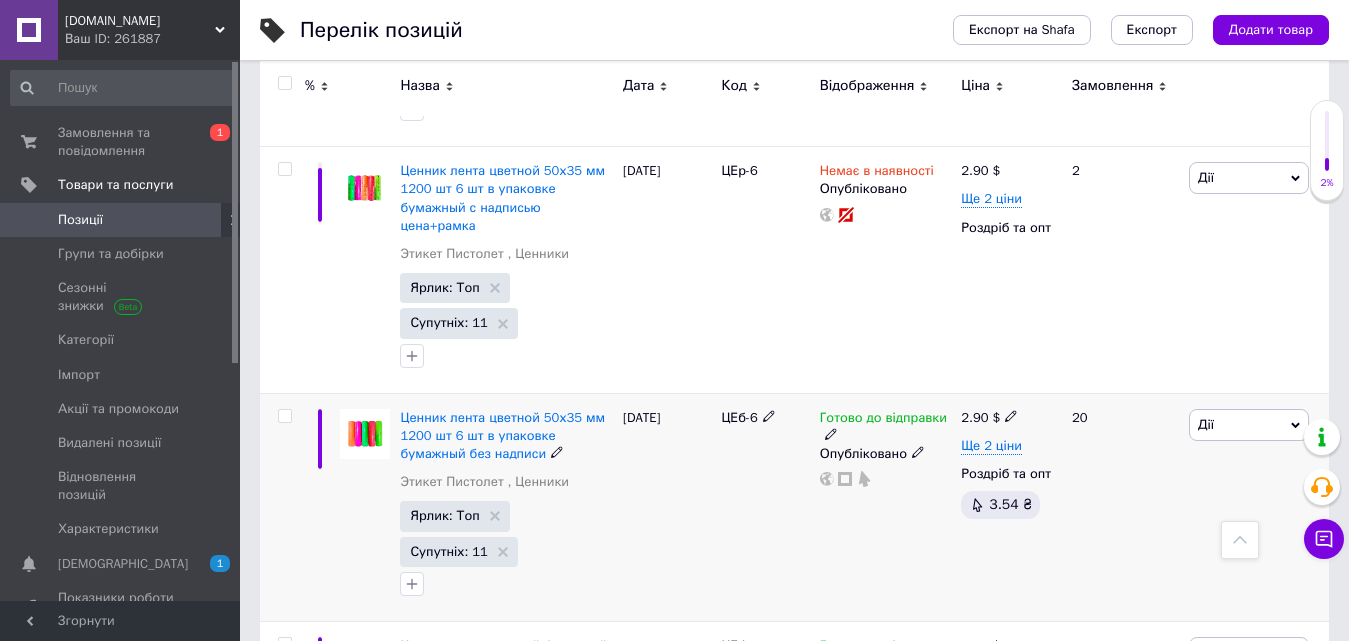 click 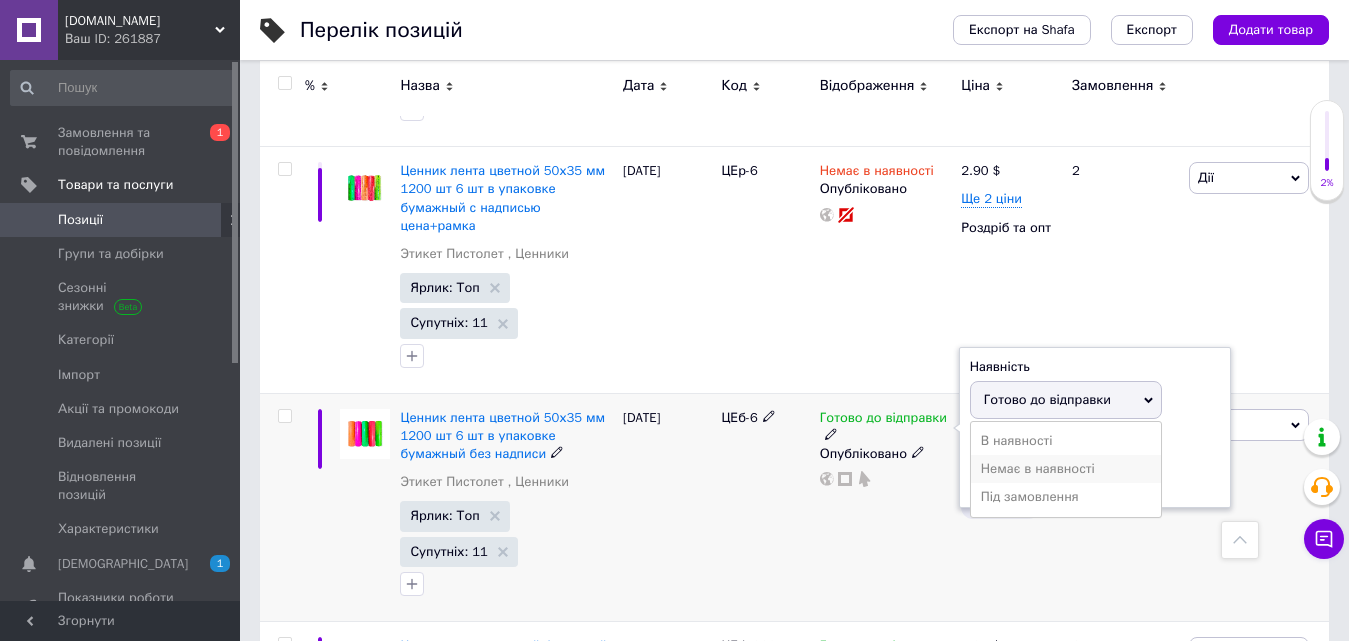 click on "Немає в наявності" at bounding box center (1066, 469) 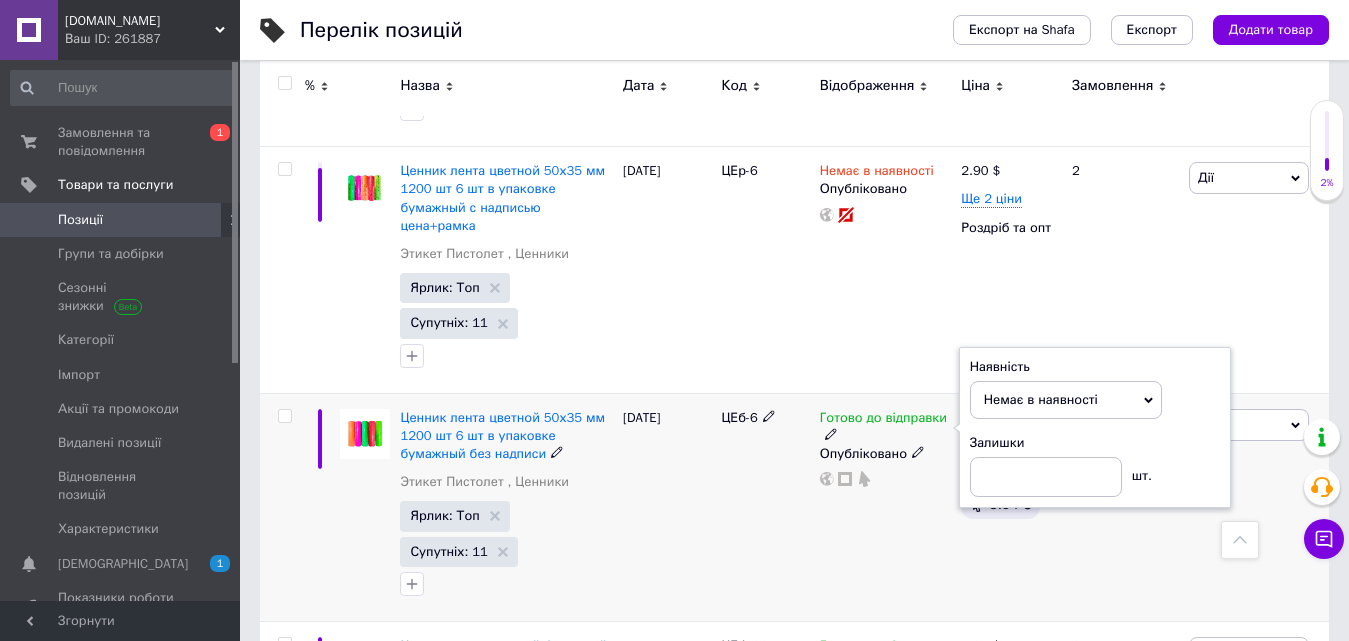 click on "ЦЕб-6" at bounding box center (765, 507) 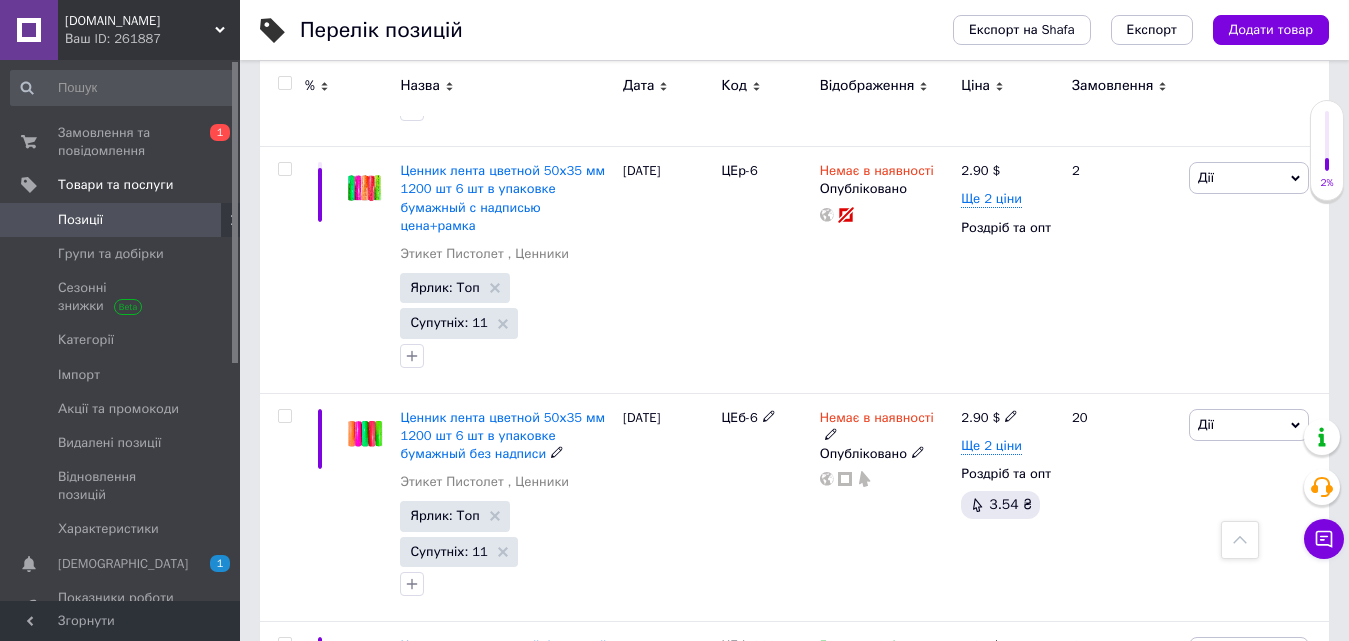 click 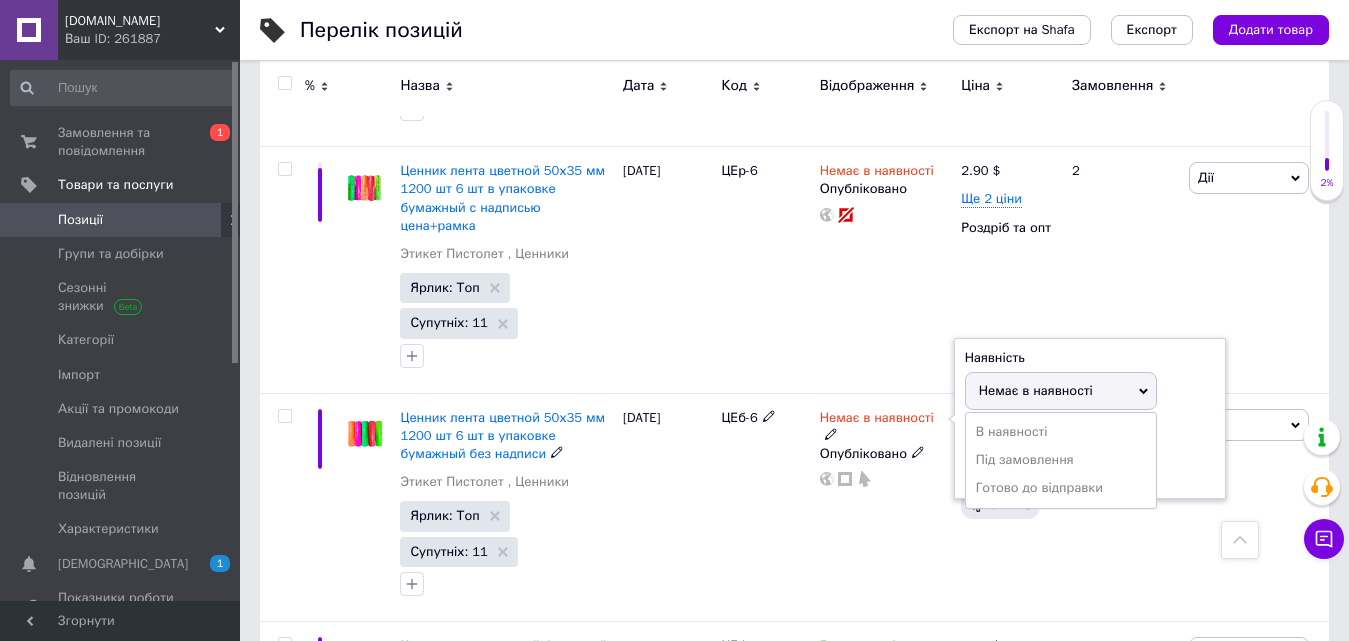drag, startPoint x: 1003, startPoint y: 485, endPoint x: 993, endPoint y: 487, distance: 10.198039 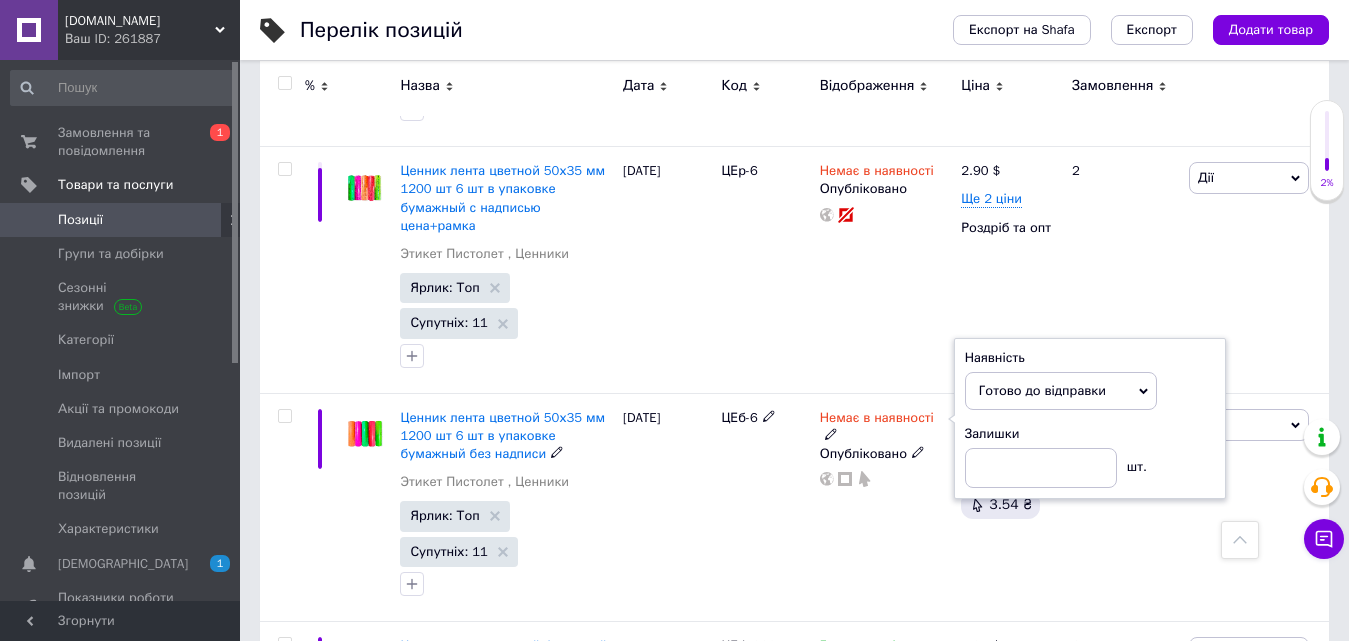 click on "28.06.2025" at bounding box center [667, 507] 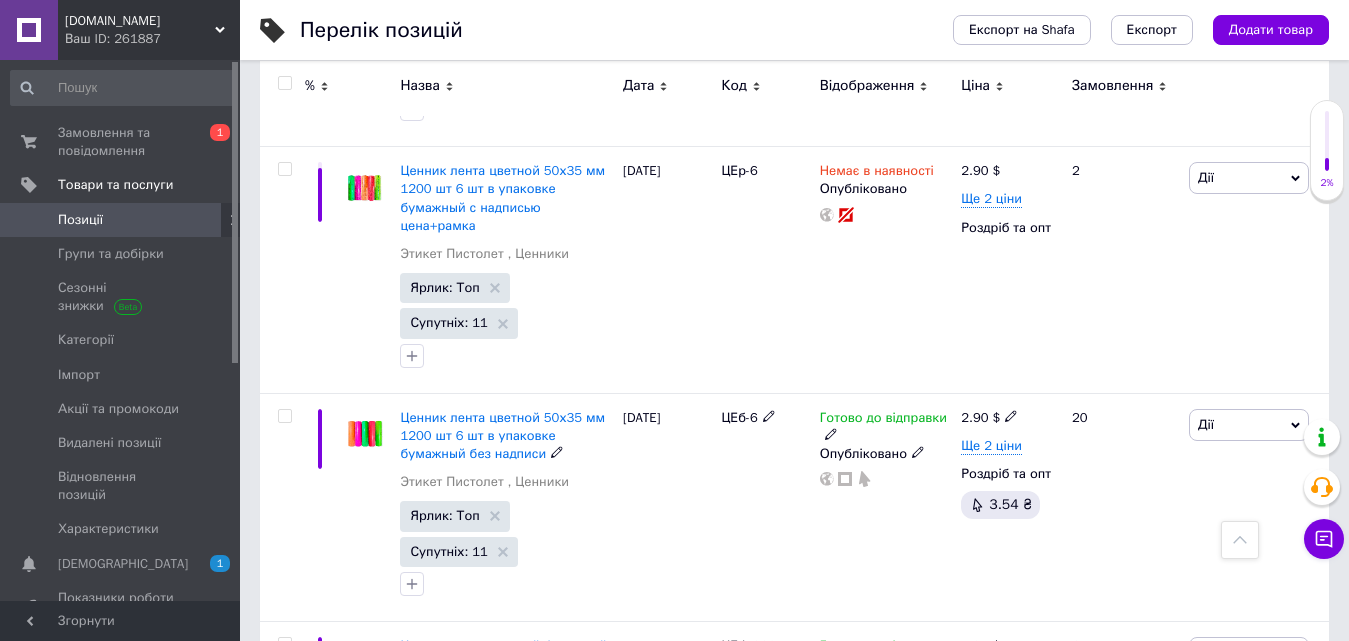 click on "28.06.2025" at bounding box center [667, 507] 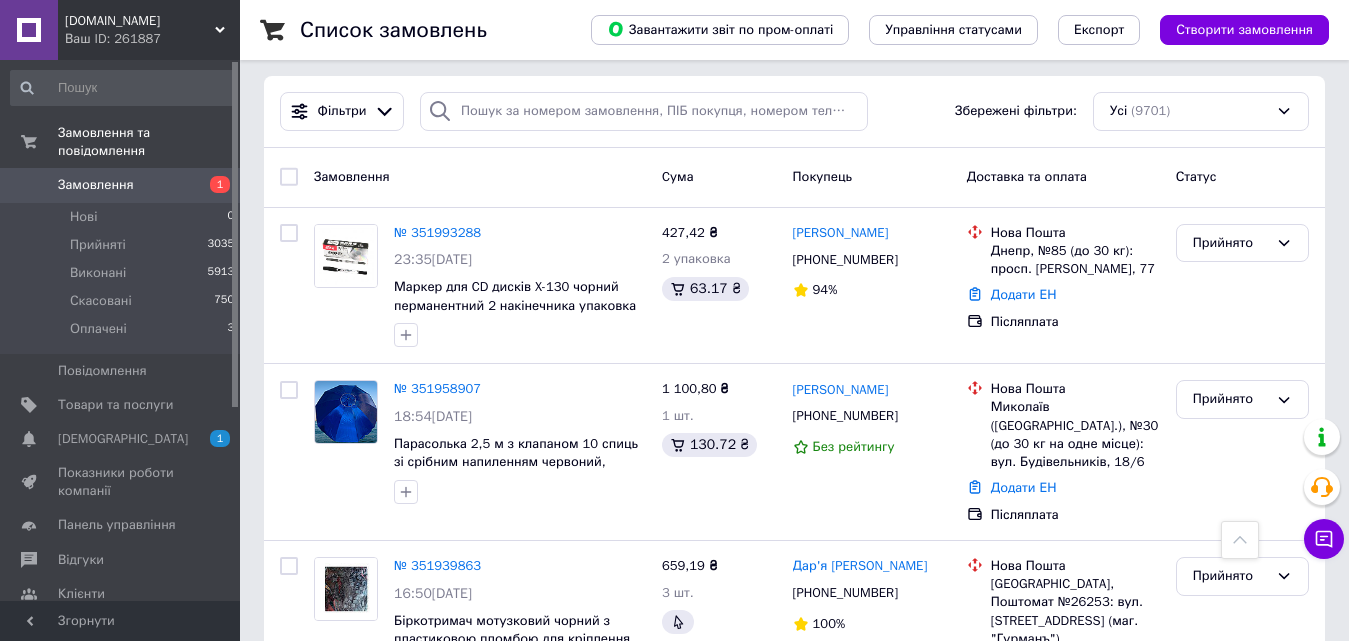 scroll, scrollTop: 0, scrollLeft: 0, axis: both 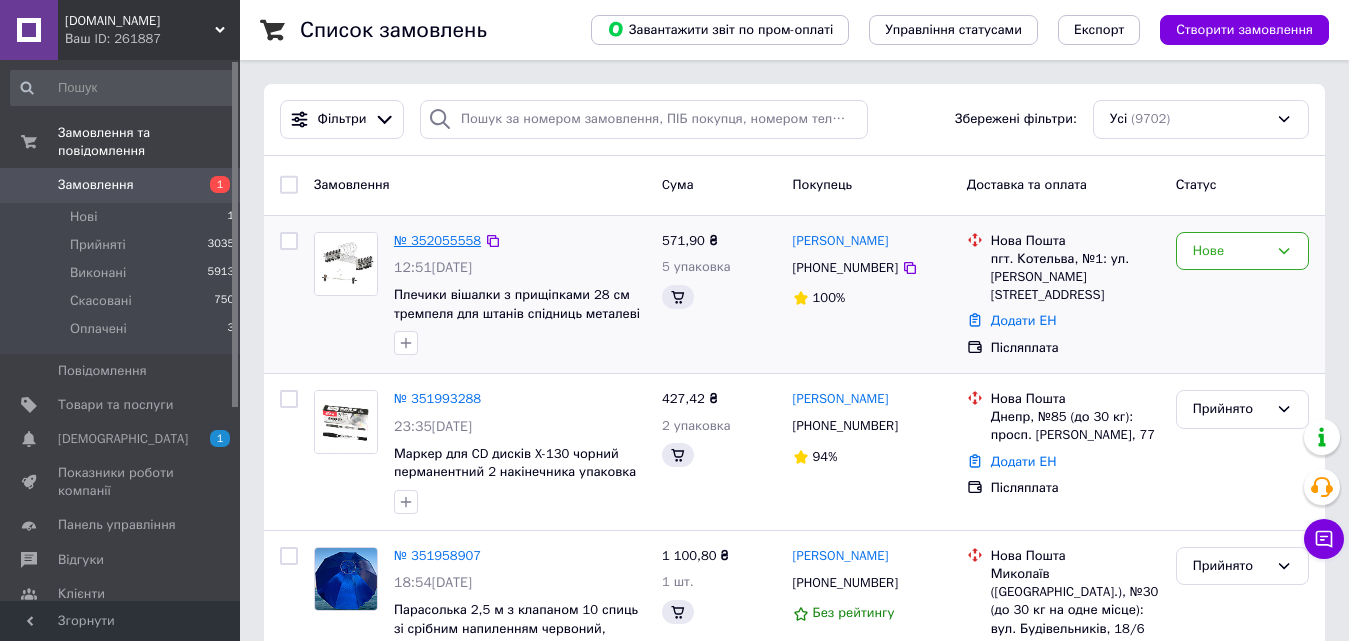 click on "№ 352055558" at bounding box center [437, 240] 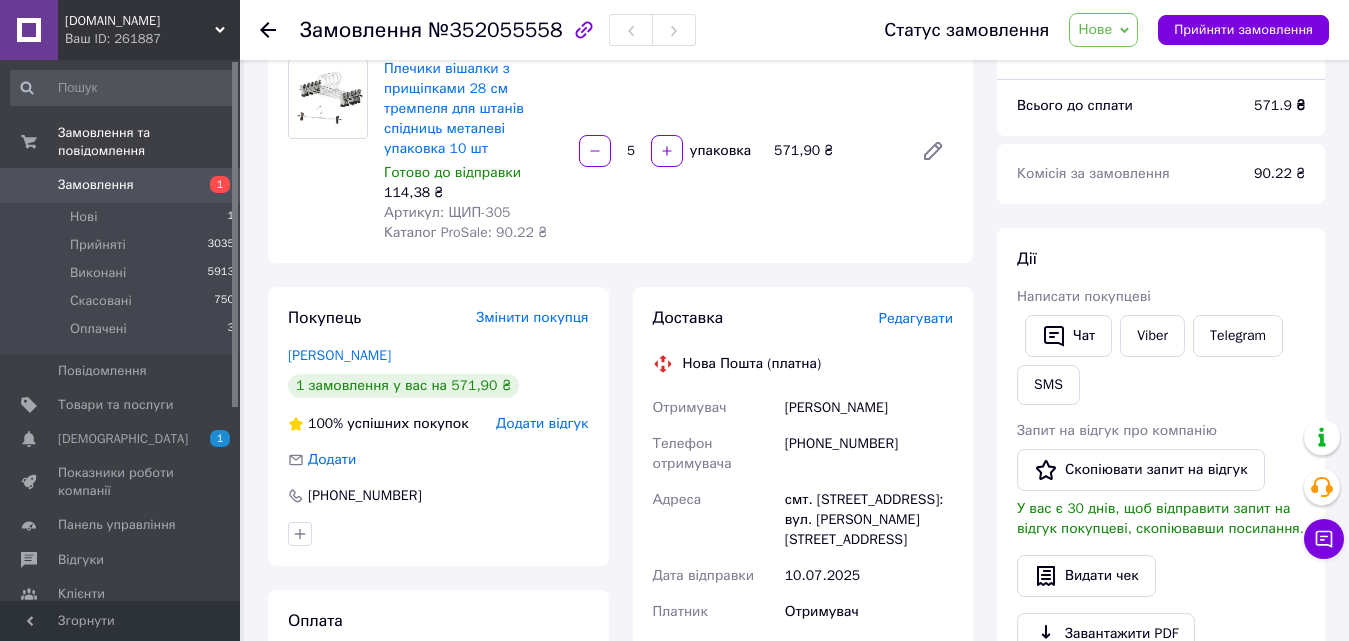 scroll, scrollTop: 400, scrollLeft: 0, axis: vertical 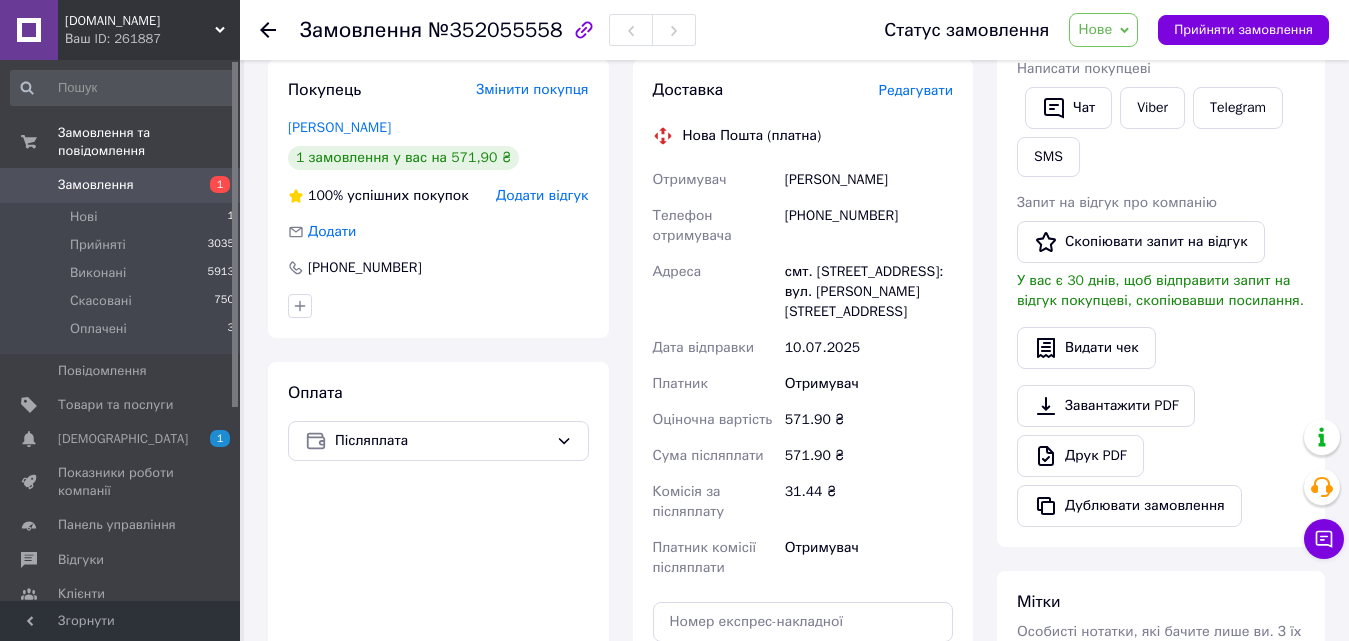 click on "Нове" at bounding box center (1103, 30) 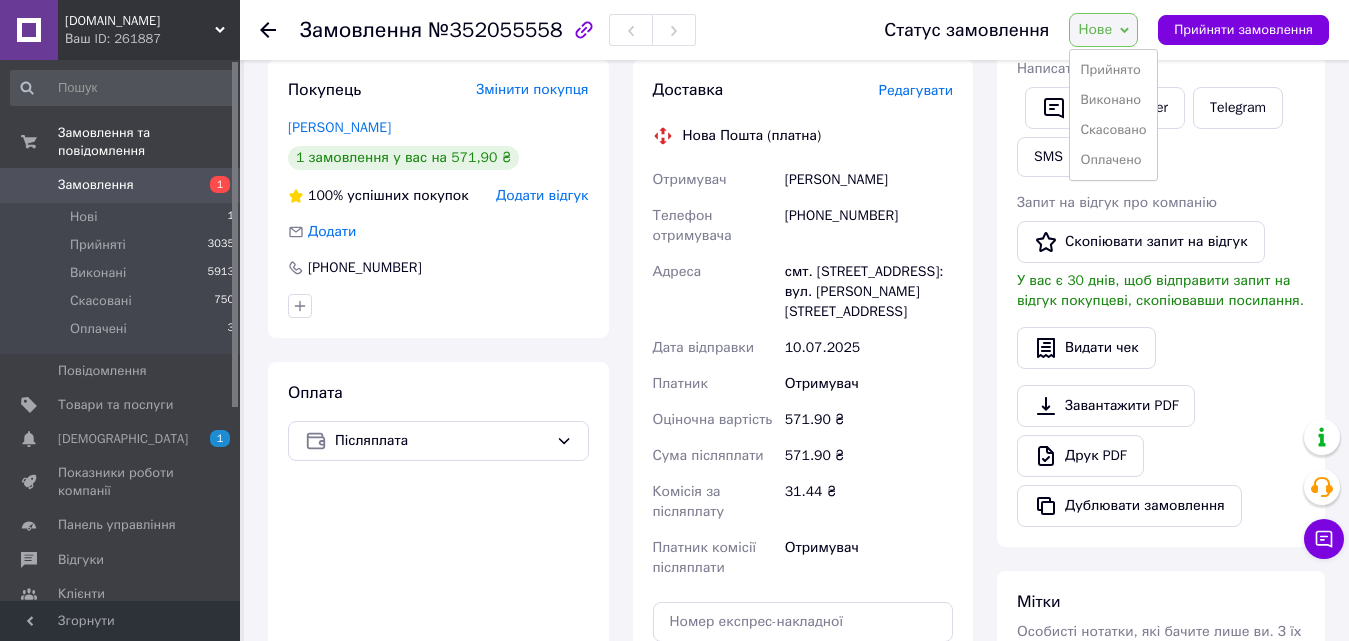 drag, startPoint x: 1124, startPoint y: 69, endPoint x: 727, endPoint y: 253, distance: 437.56714 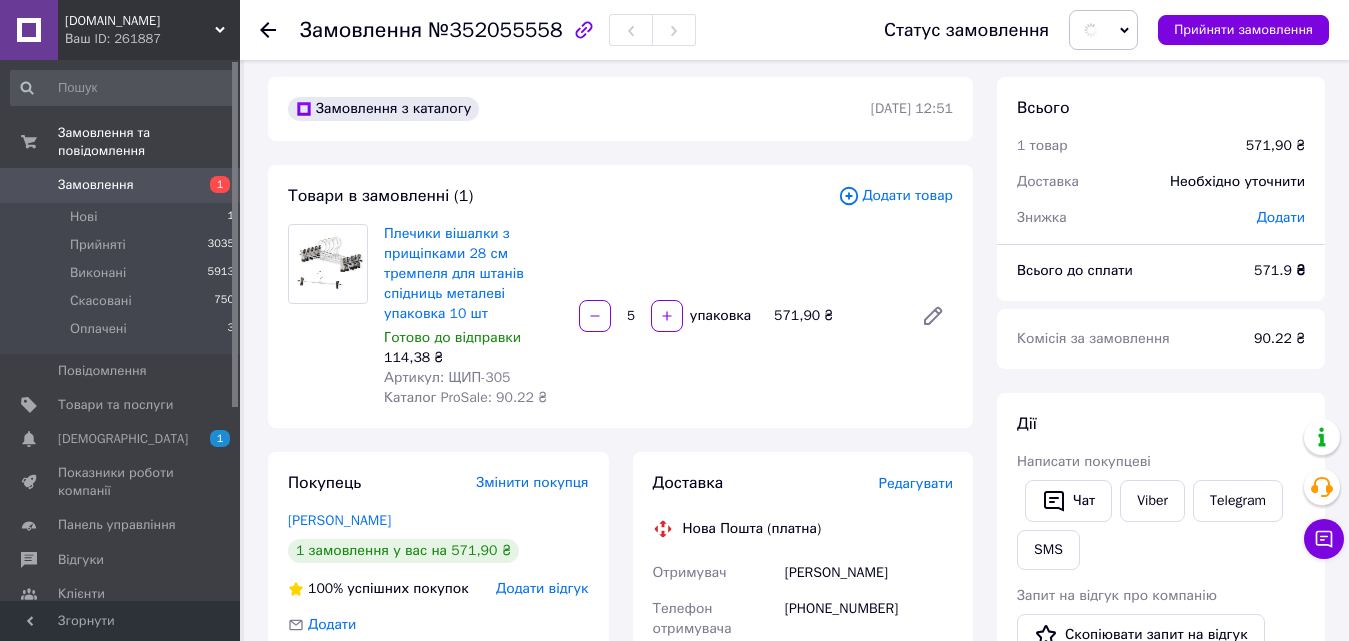 scroll, scrollTop: 0, scrollLeft: 0, axis: both 